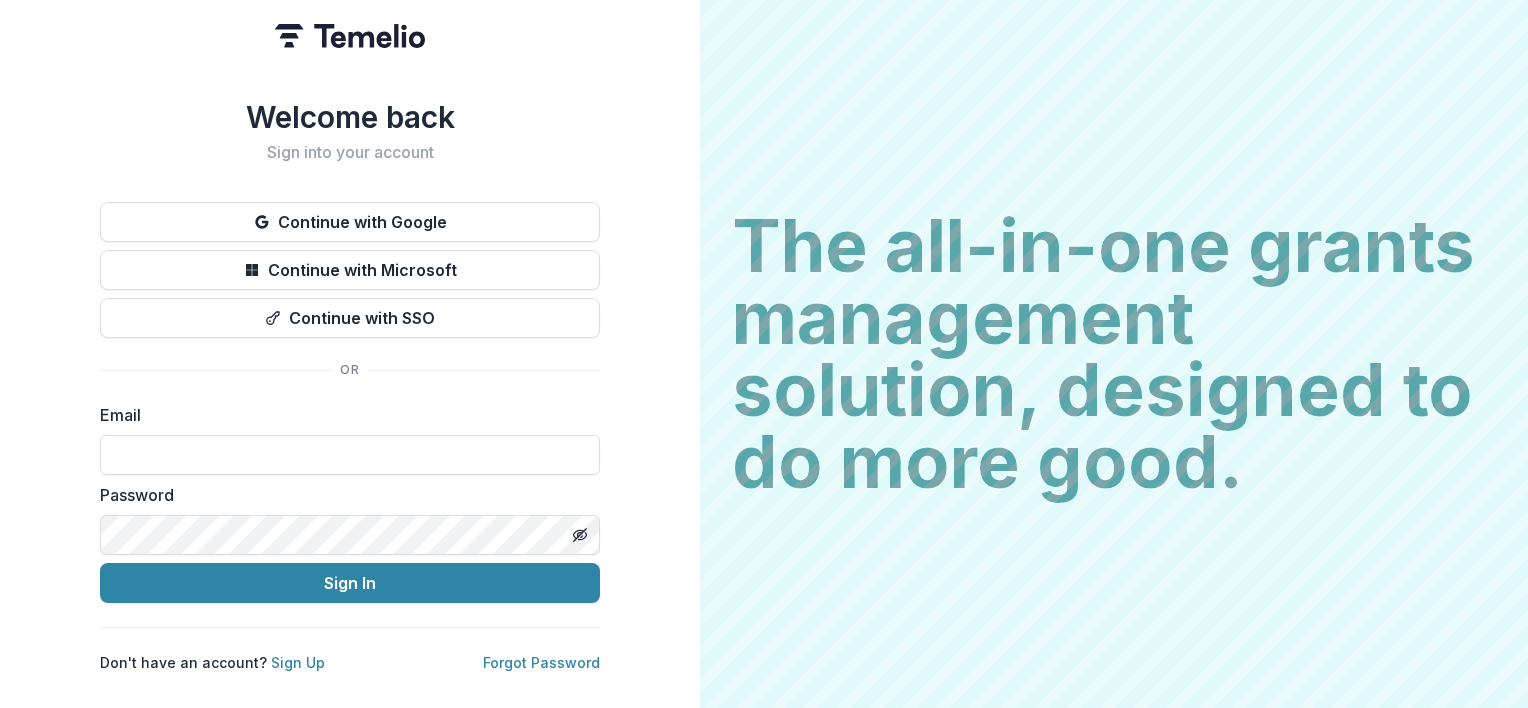 scroll, scrollTop: 0, scrollLeft: 0, axis: both 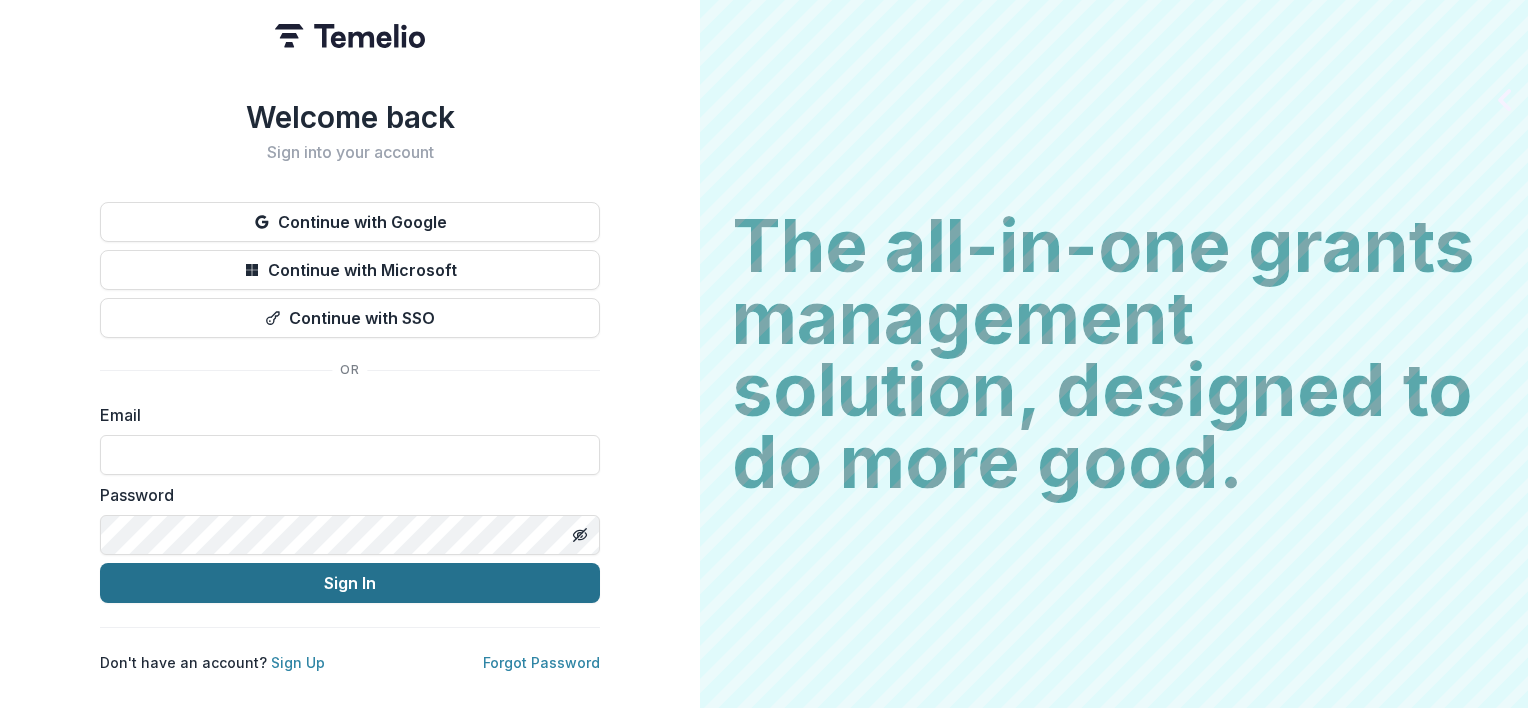 type on "**********" 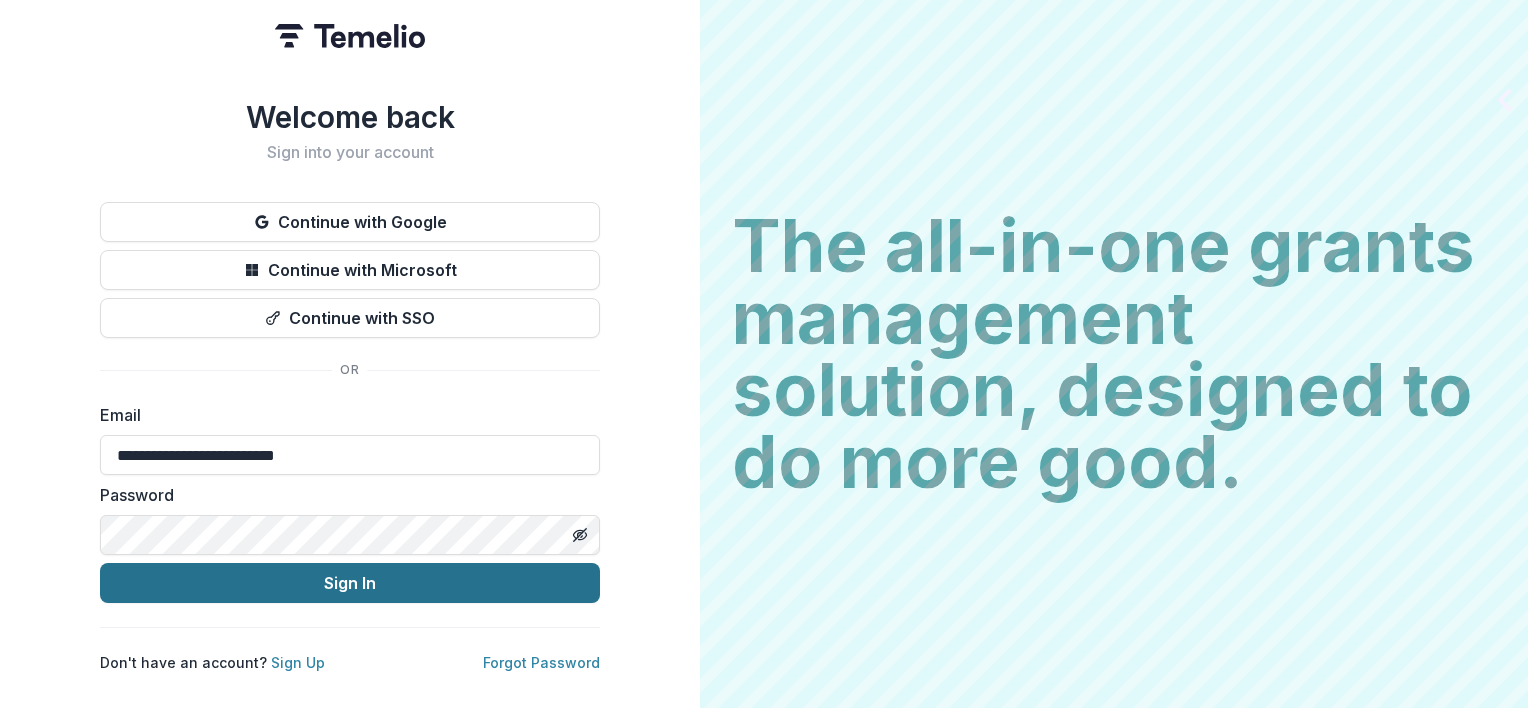 click on "Sign In" at bounding box center [350, 583] 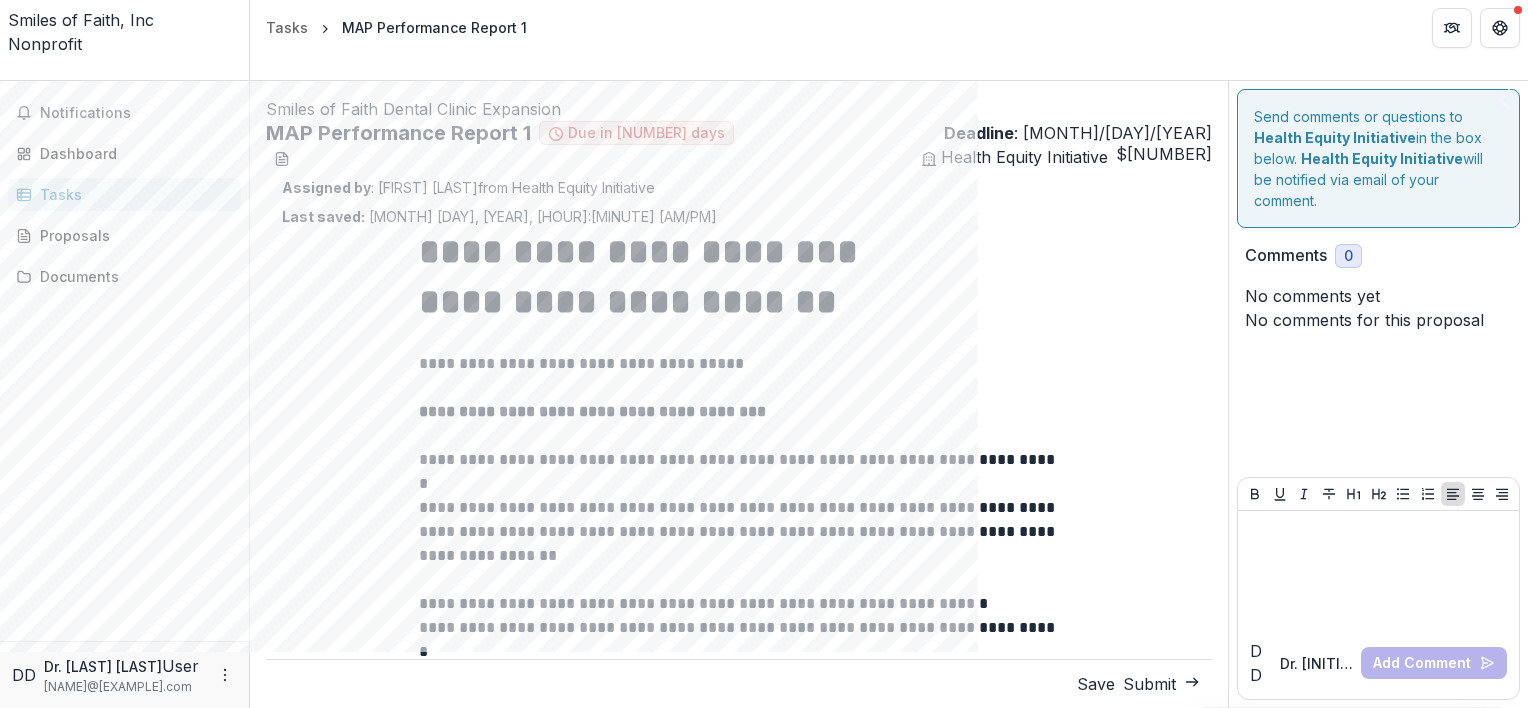 scroll, scrollTop: 0, scrollLeft: 0, axis: both 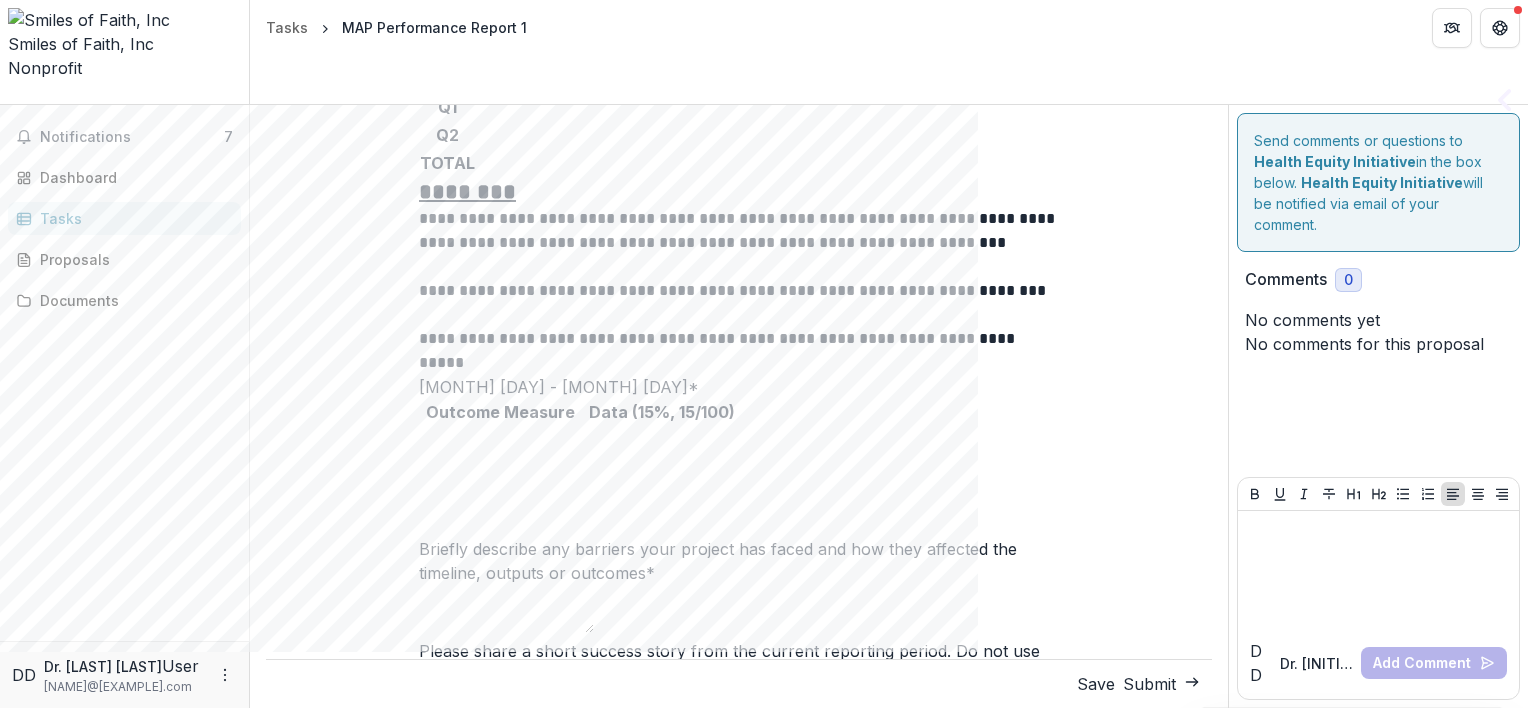 click on "Quarterly break down *" at bounding box center (557, 108) 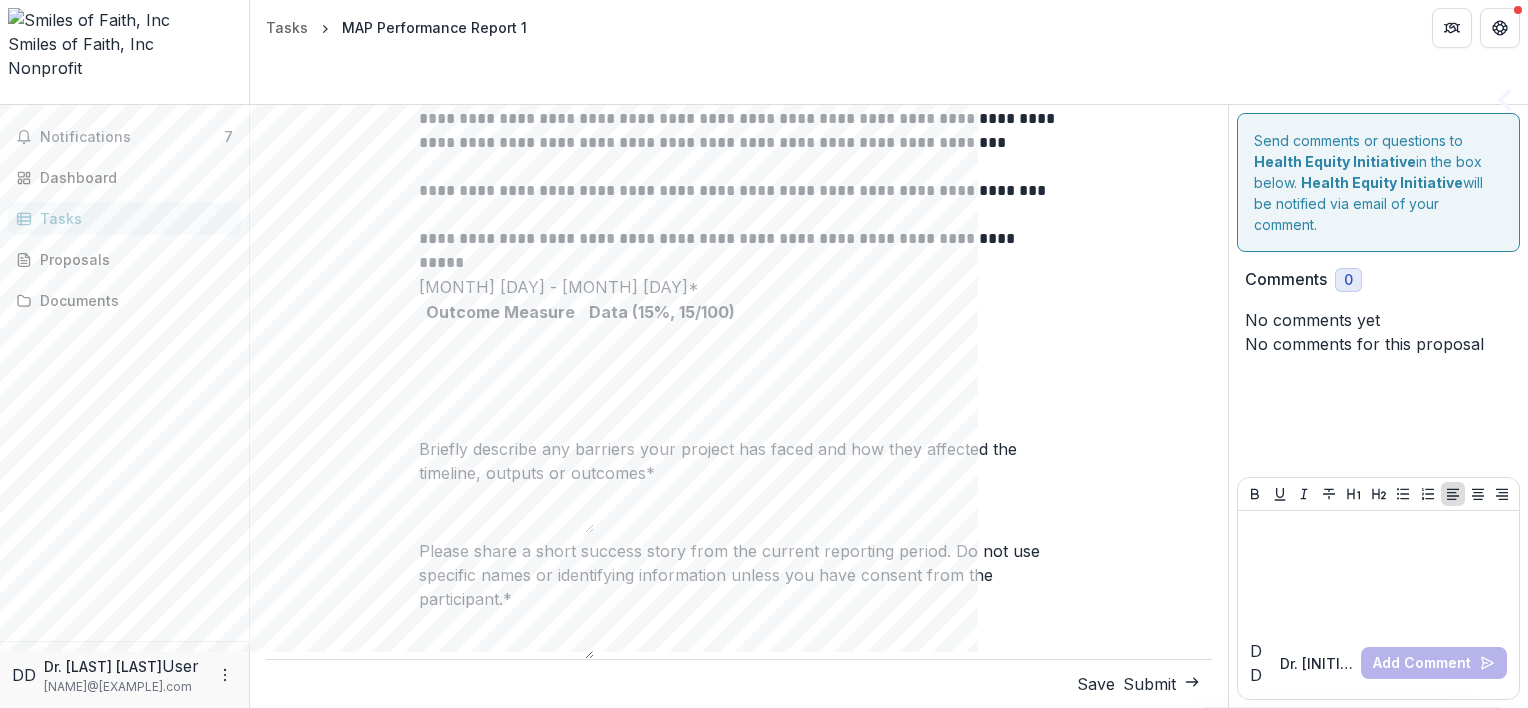 scroll, scrollTop: 1200, scrollLeft: 0, axis: vertical 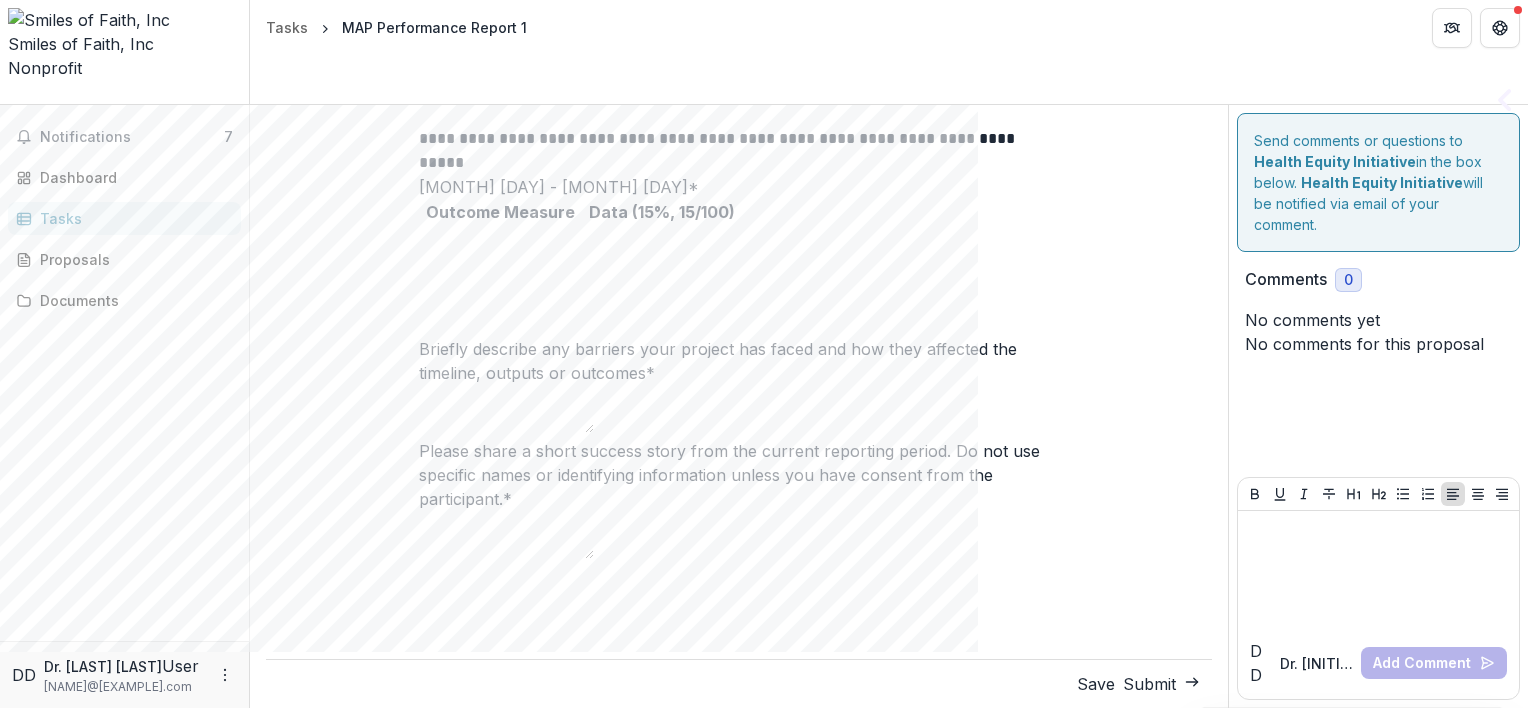 click on "[MONTH] [DAY] - [MONTH] [DAY] *" at bounding box center [500, 240] 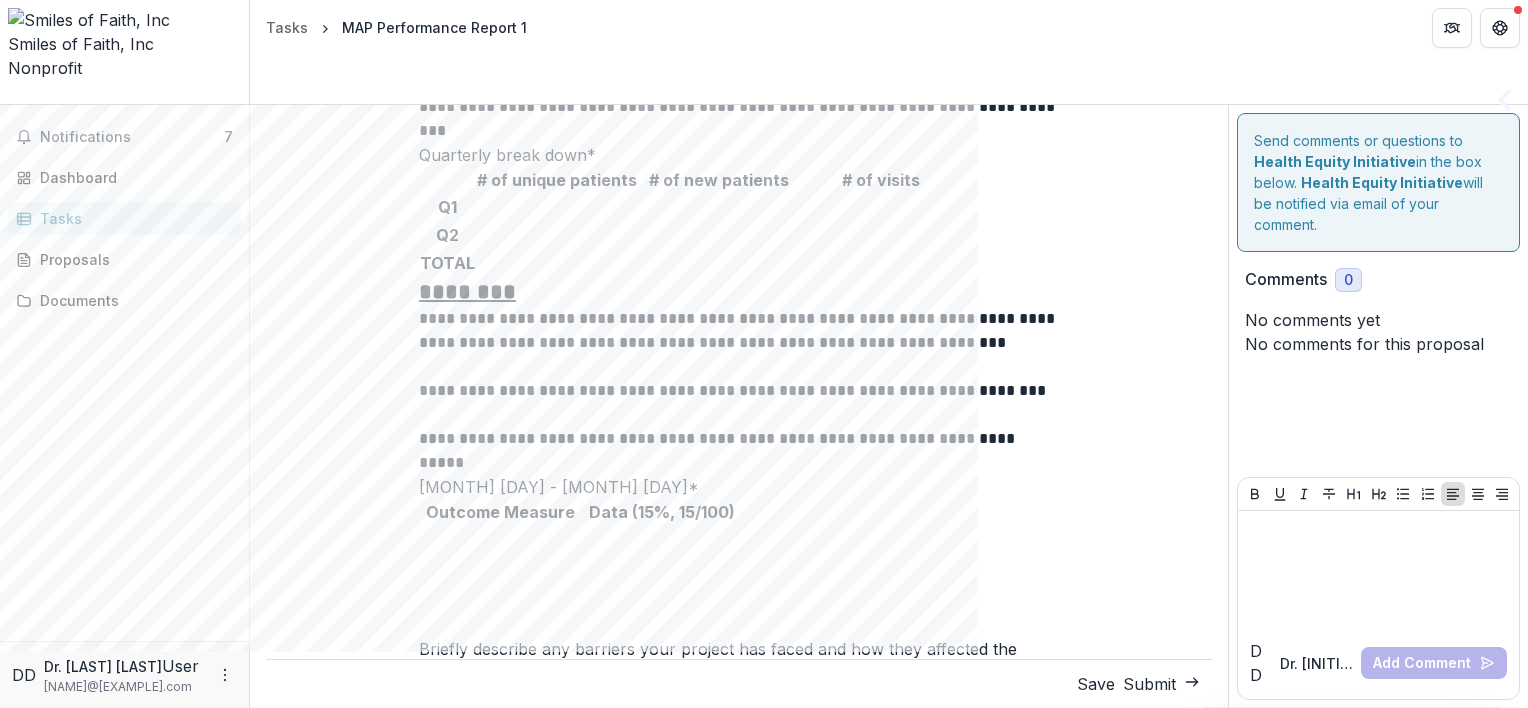 scroll, scrollTop: 1000, scrollLeft: 0, axis: vertical 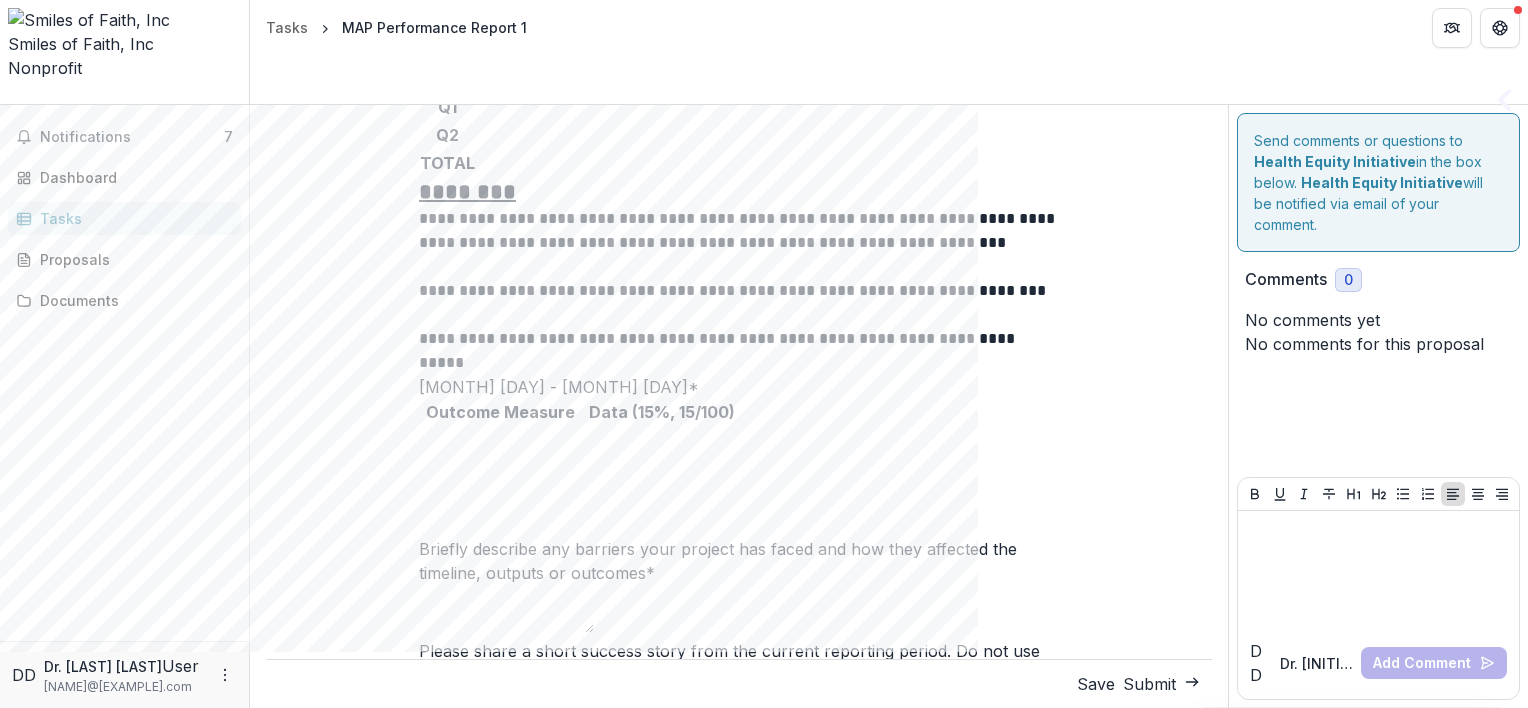 click on "Quarterly break down *" at bounding box center [557, 108] 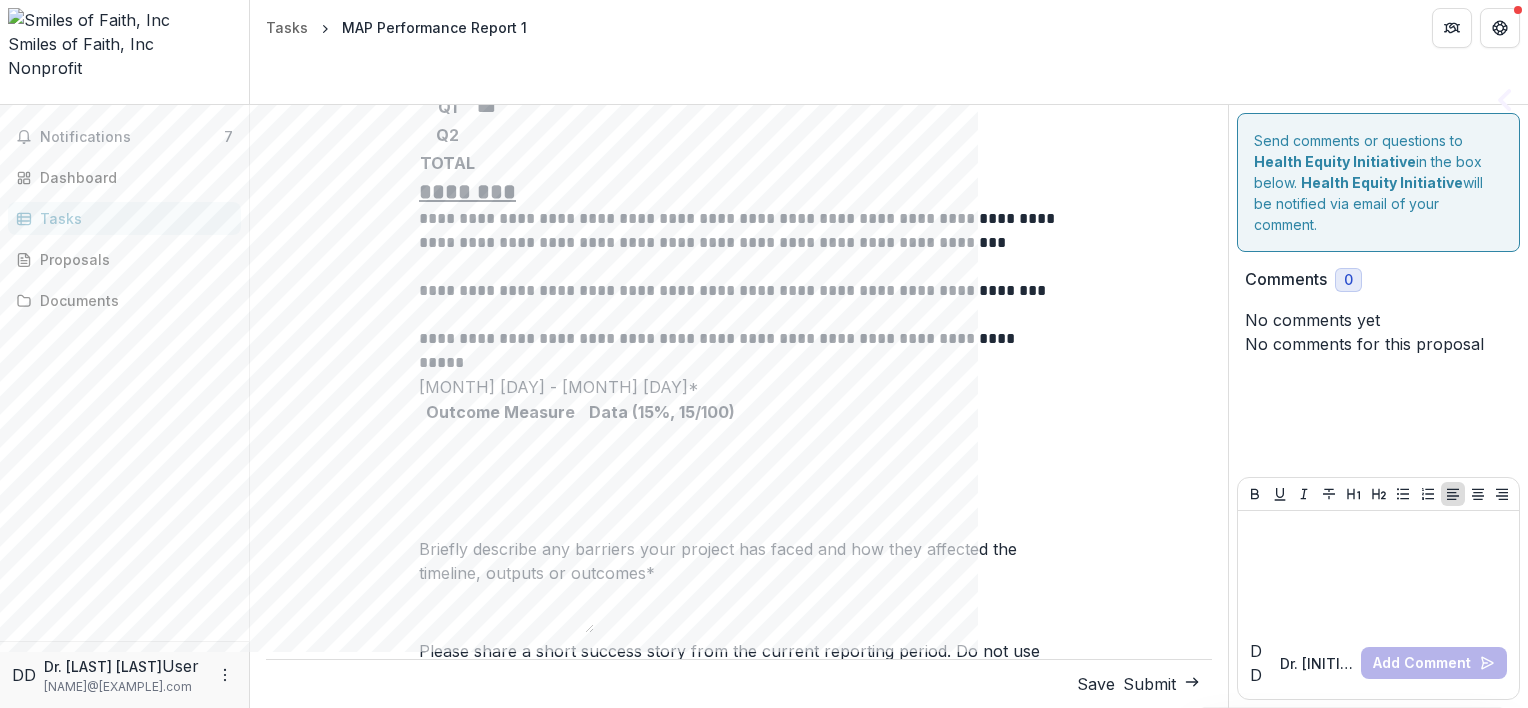 type on "***" 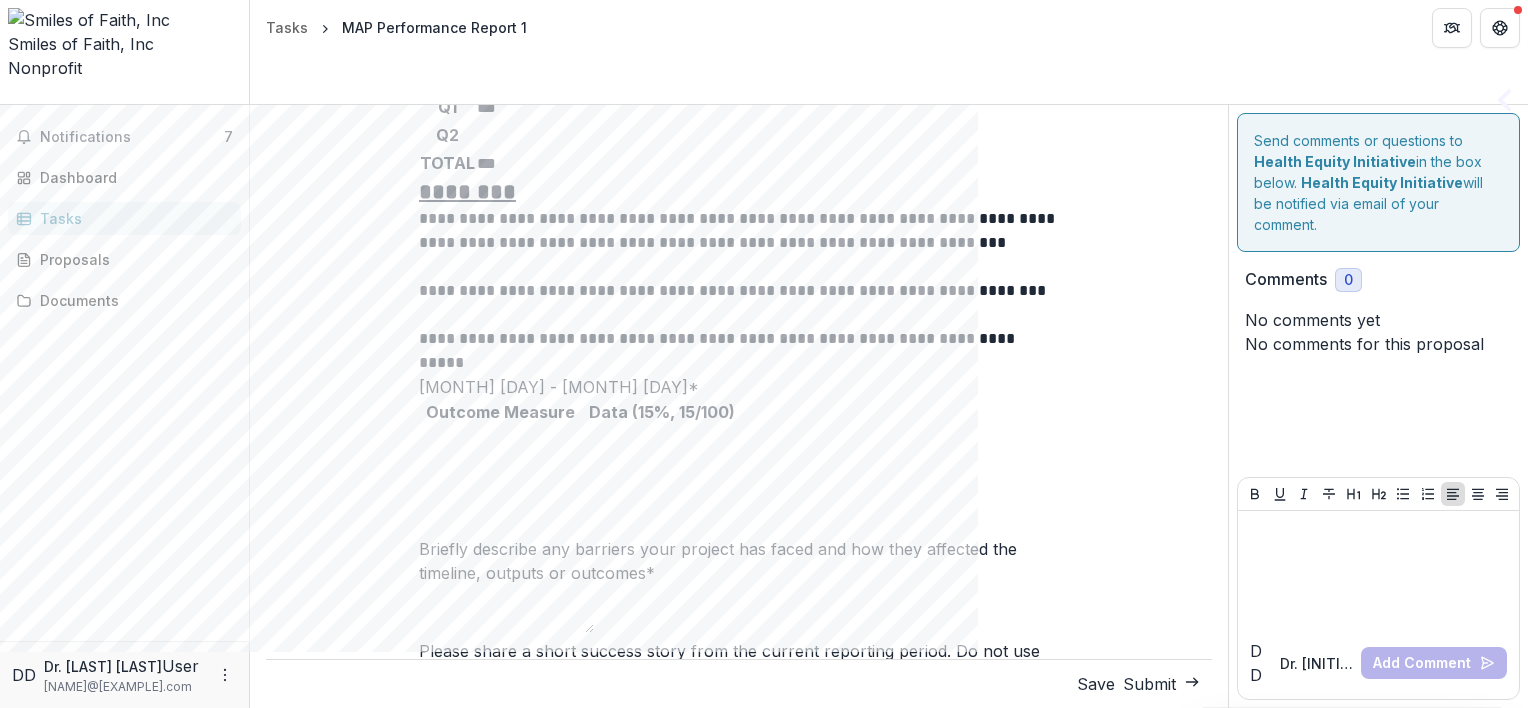 type on "***" 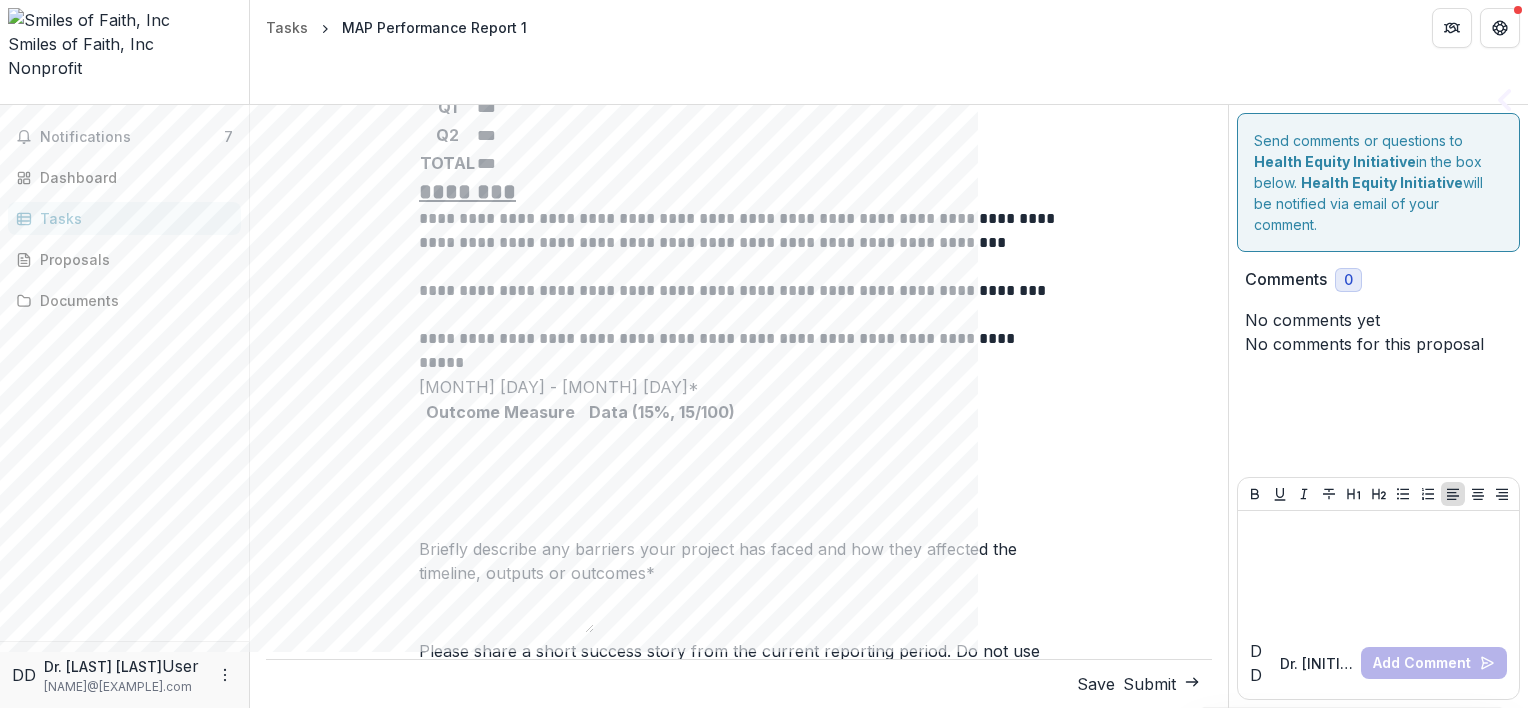 type on "***" 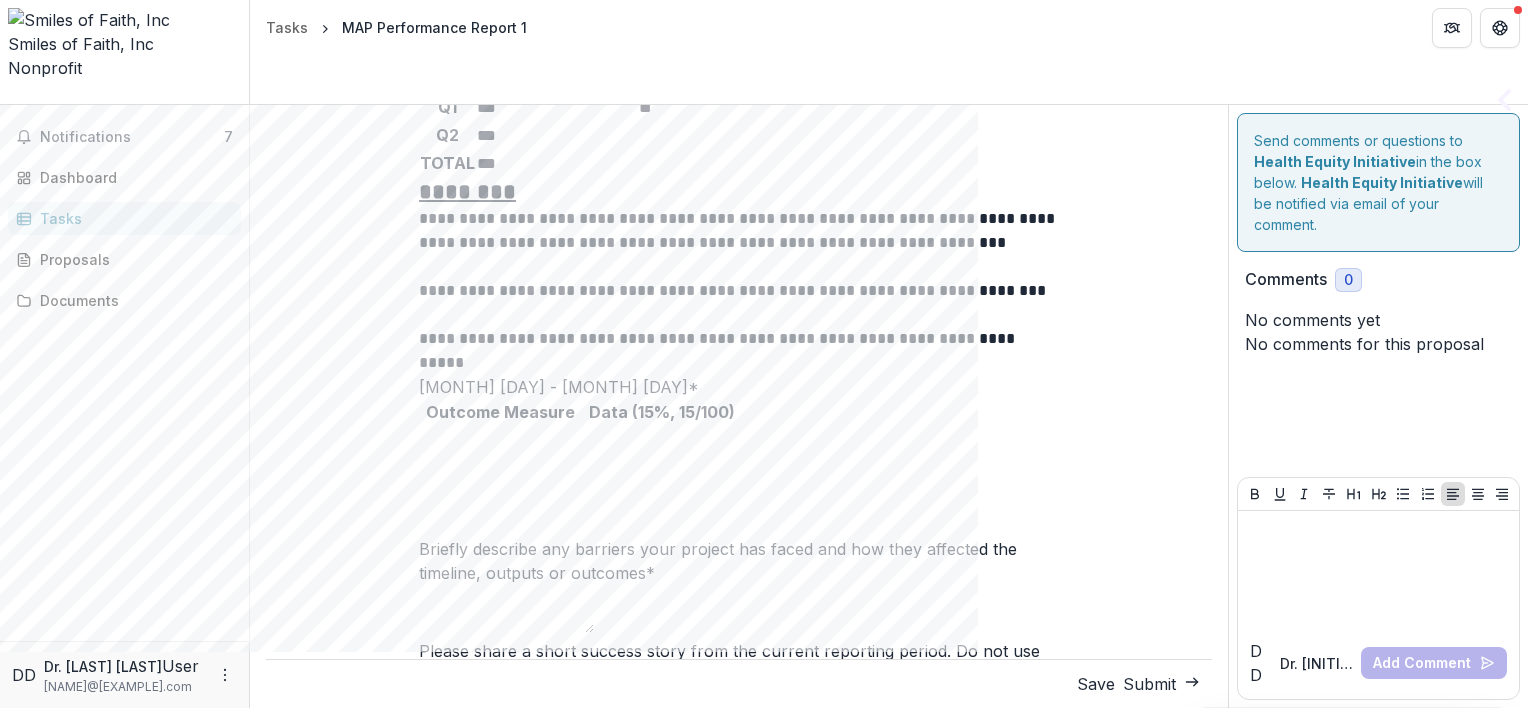 type on "**" 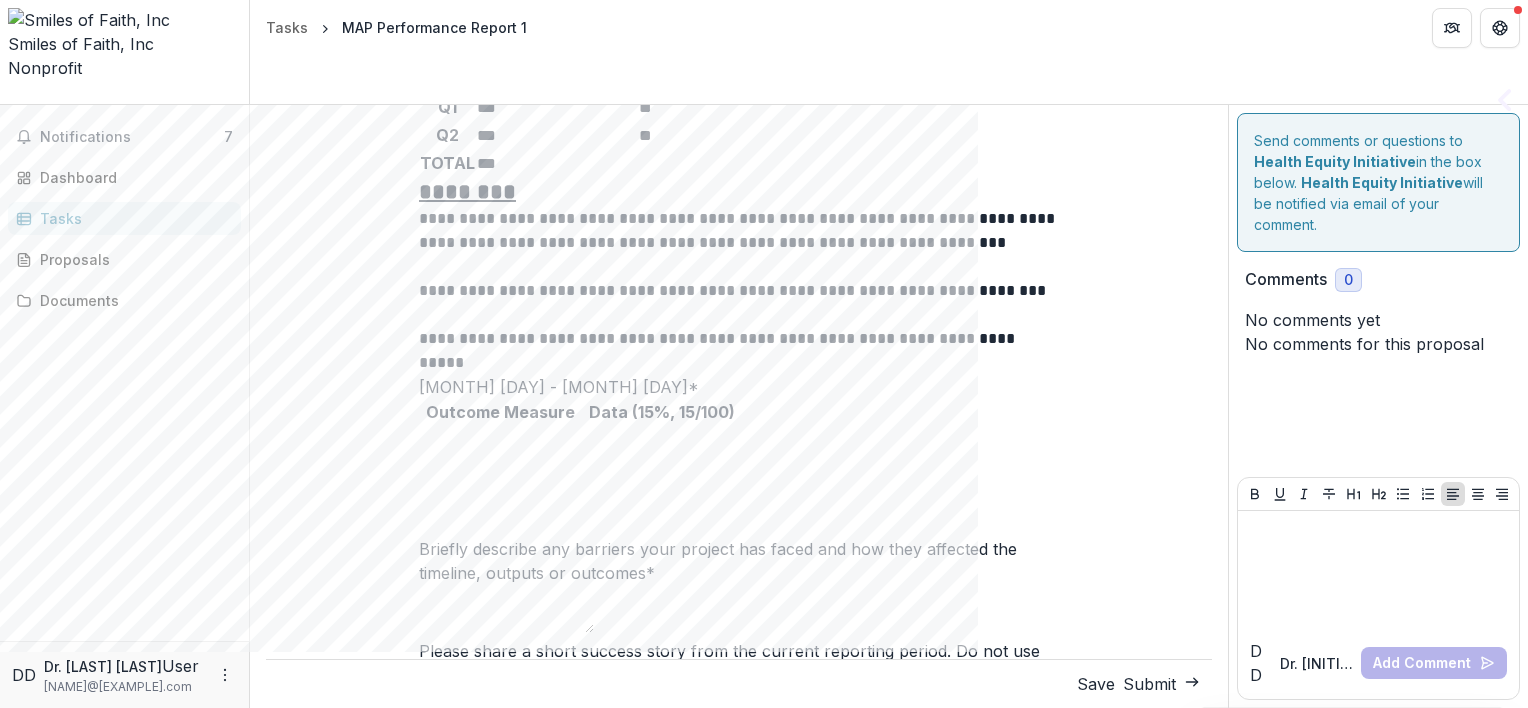 type on "**" 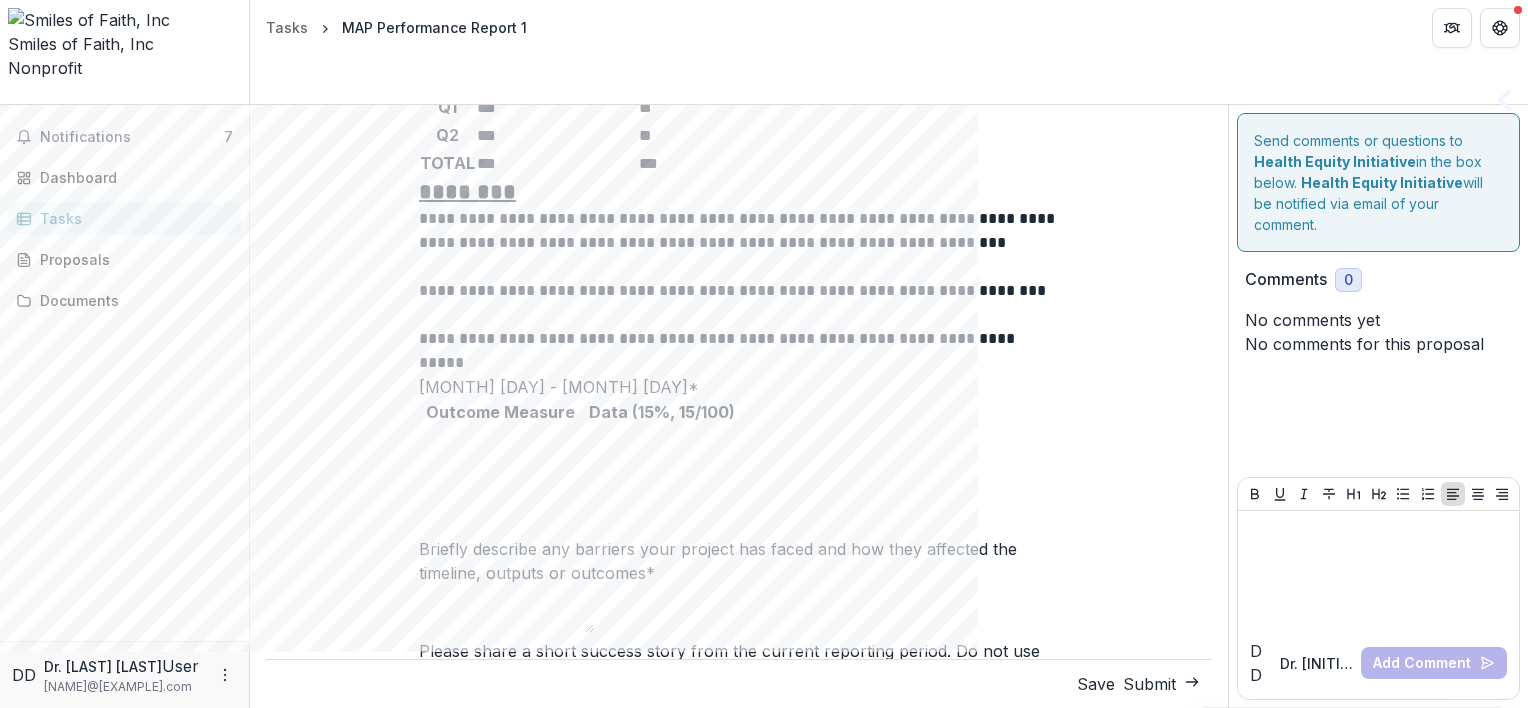 type on "***" 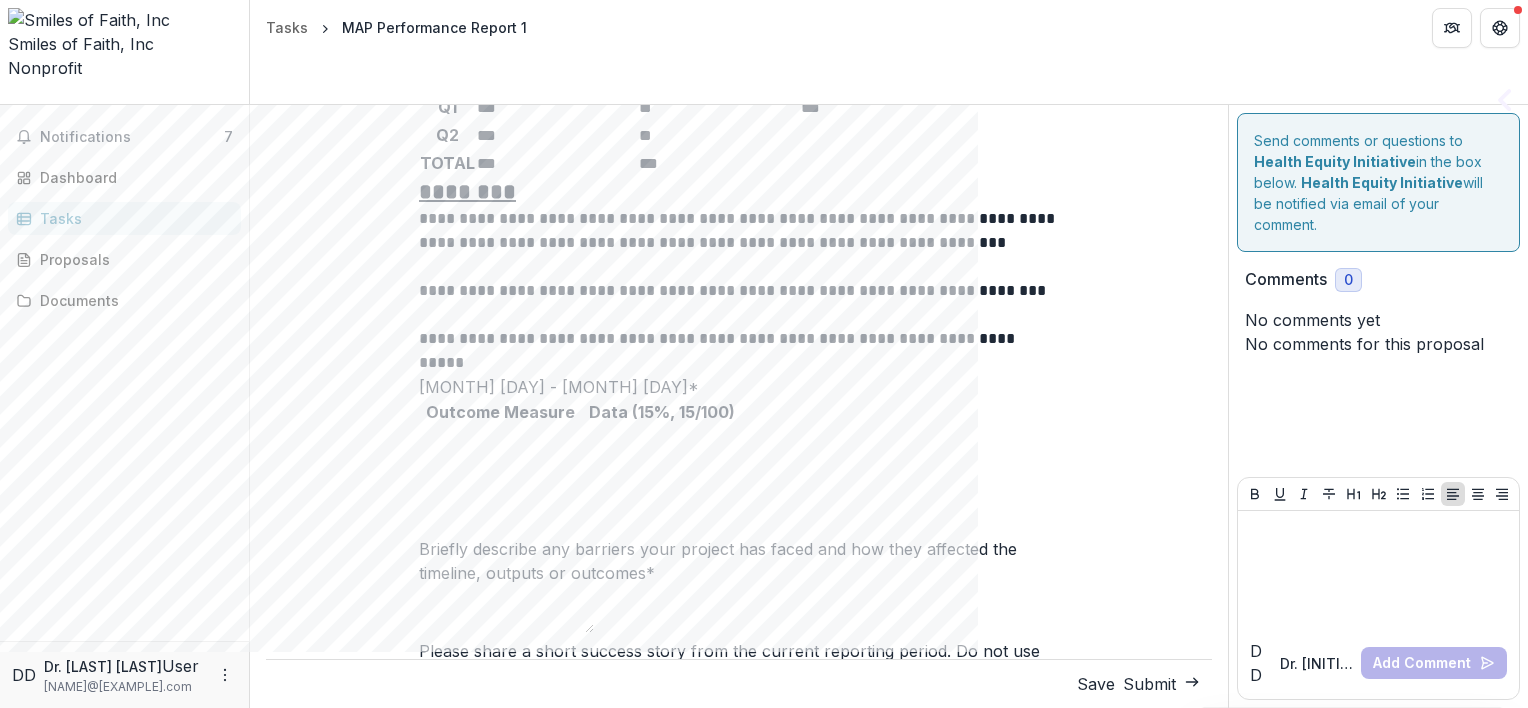type on "***" 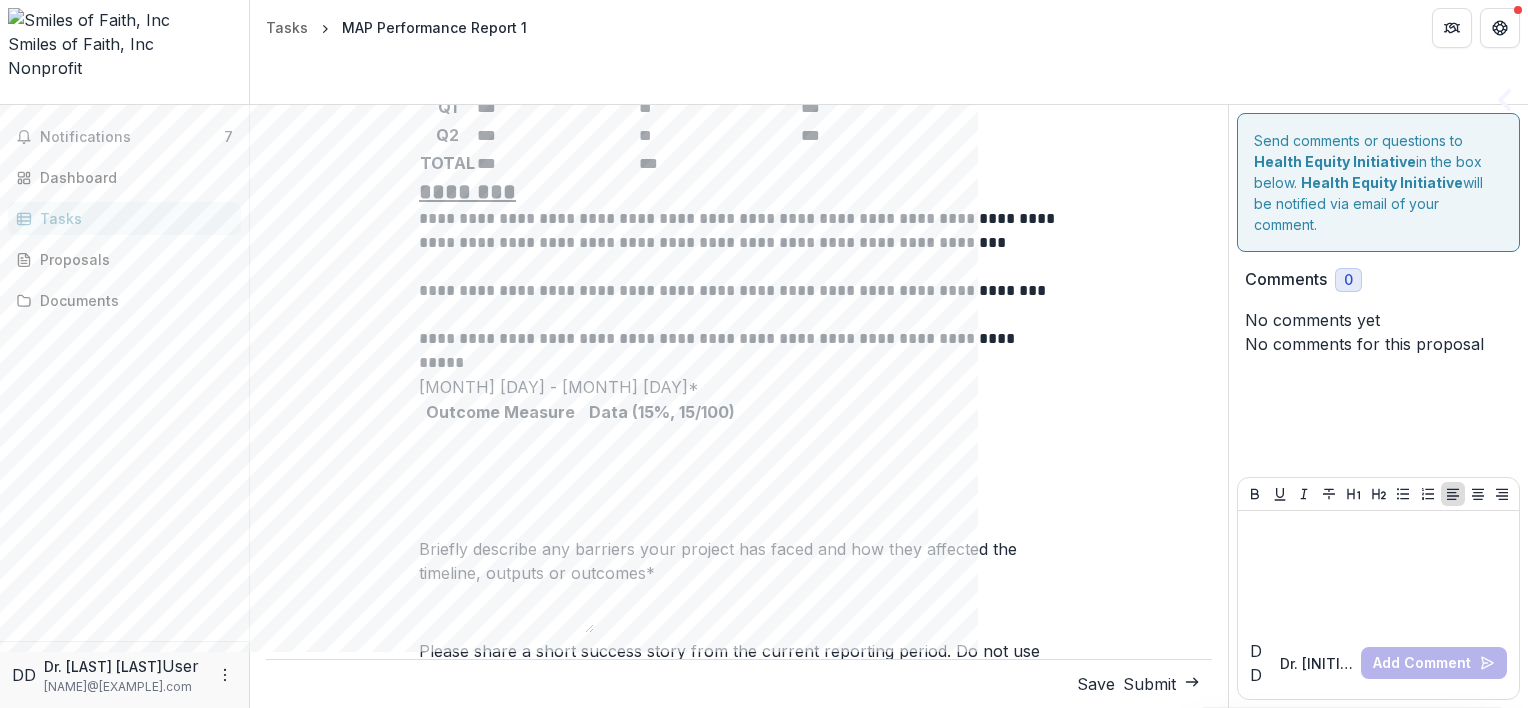 type on "***" 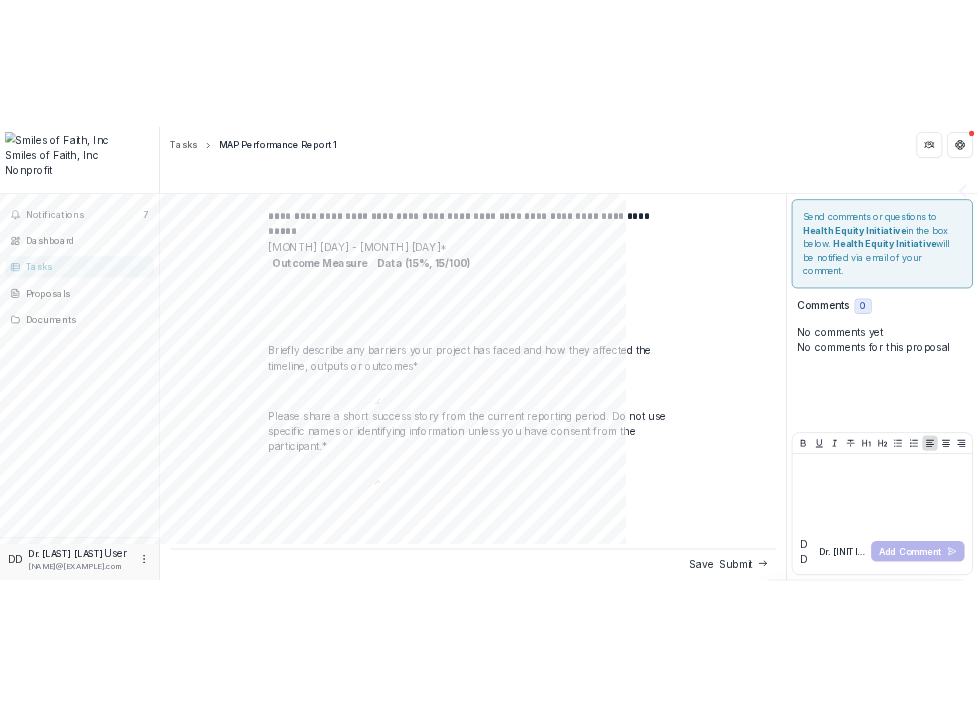 scroll, scrollTop: 1300, scrollLeft: 0, axis: vertical 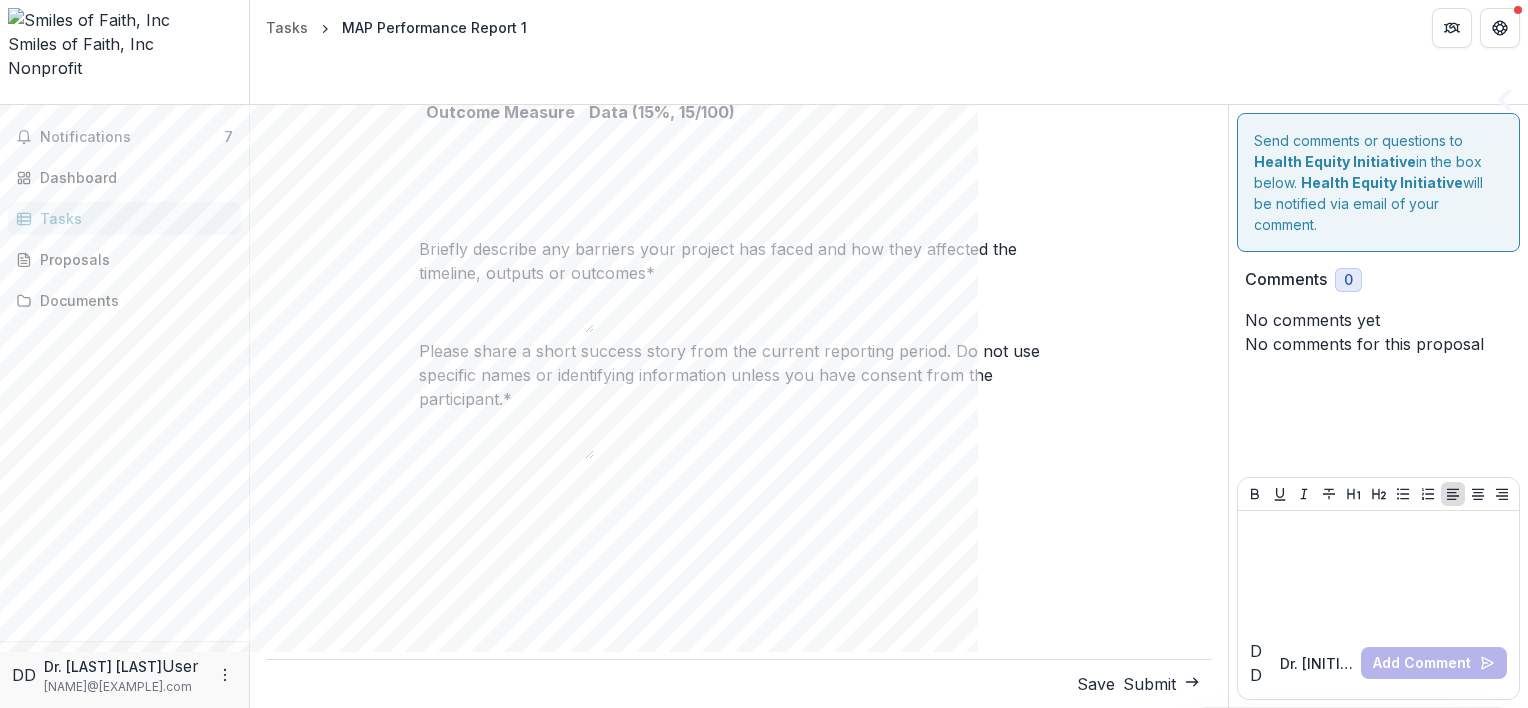 type on "***" 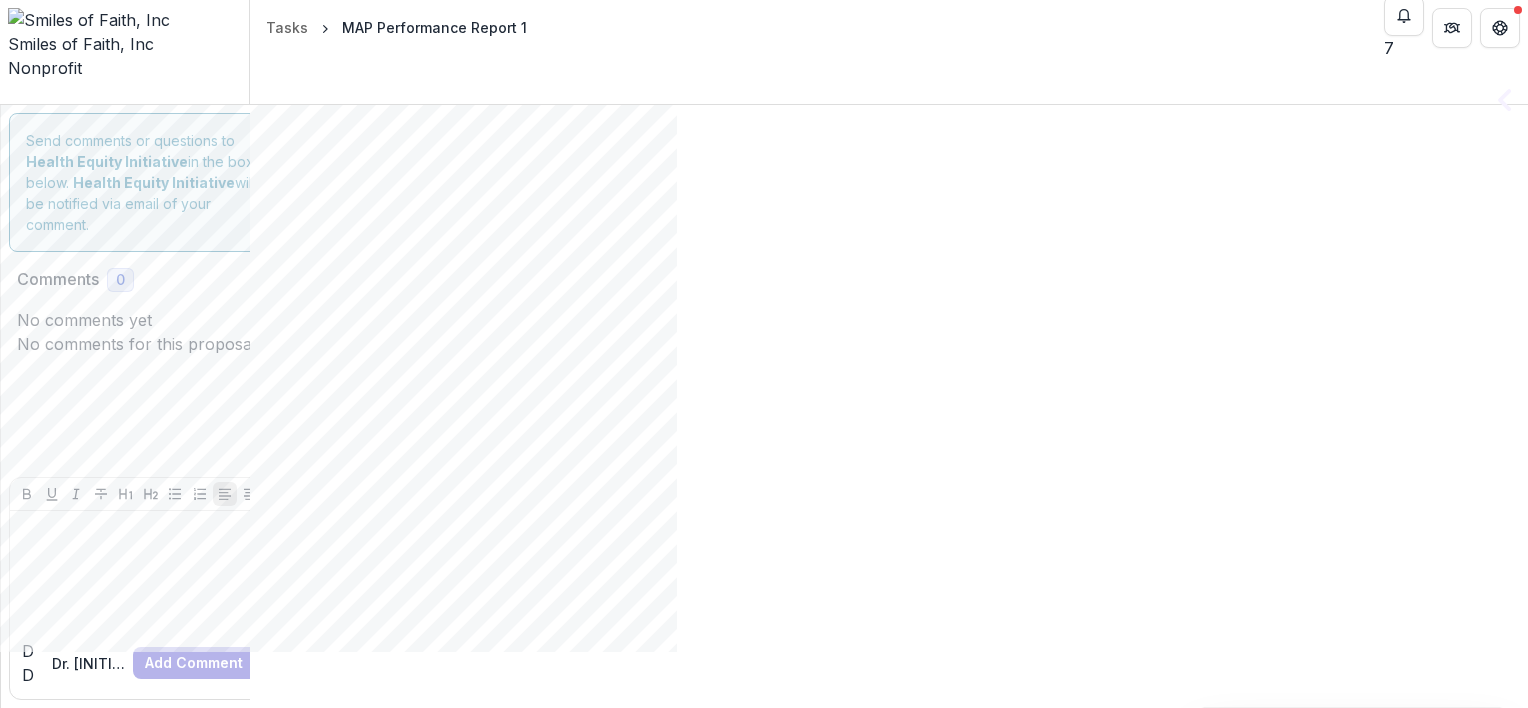 scroll, scrollTop: 1348, scrollLeft: 0, axis: vertical 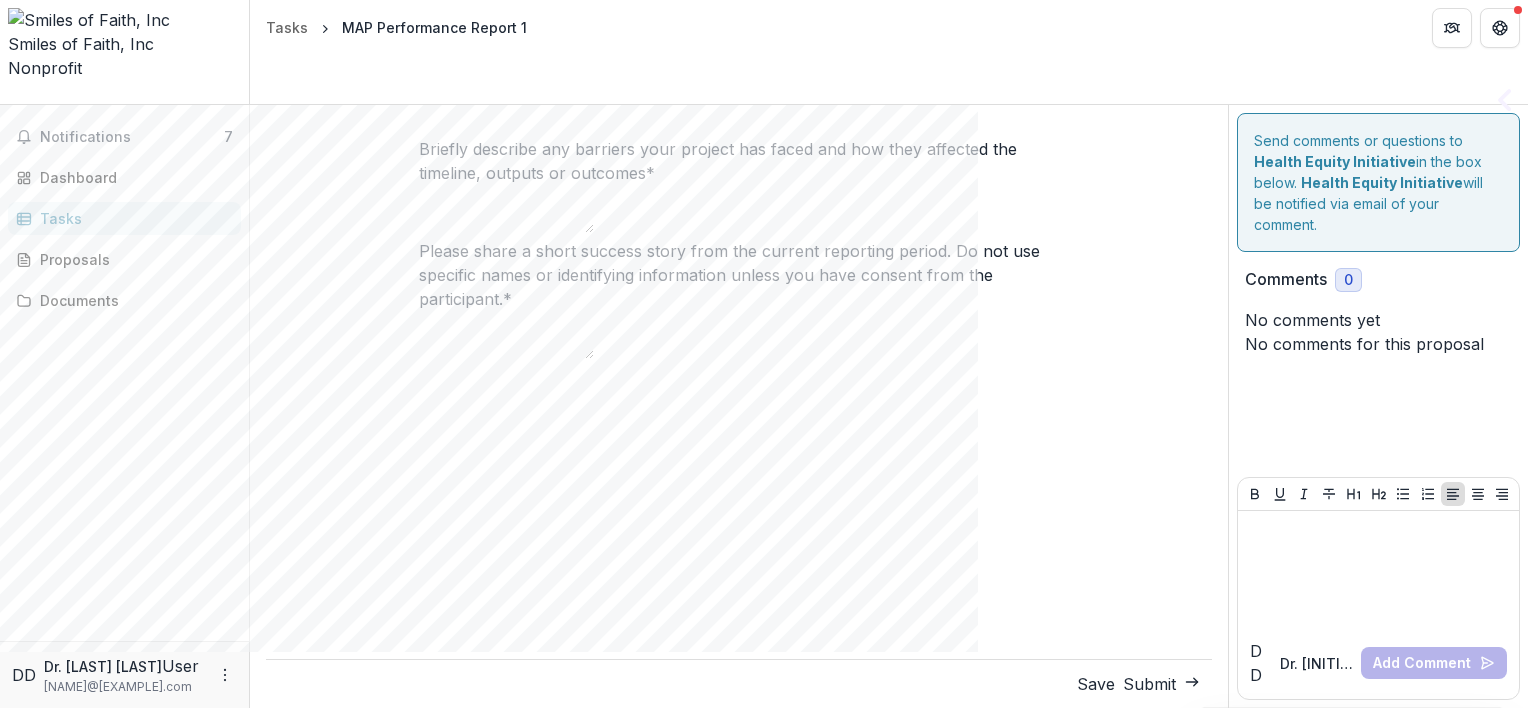 click on "[MONTH] [DAY] - [MONTH] [DAY] *" at bounding box center (500, 40) 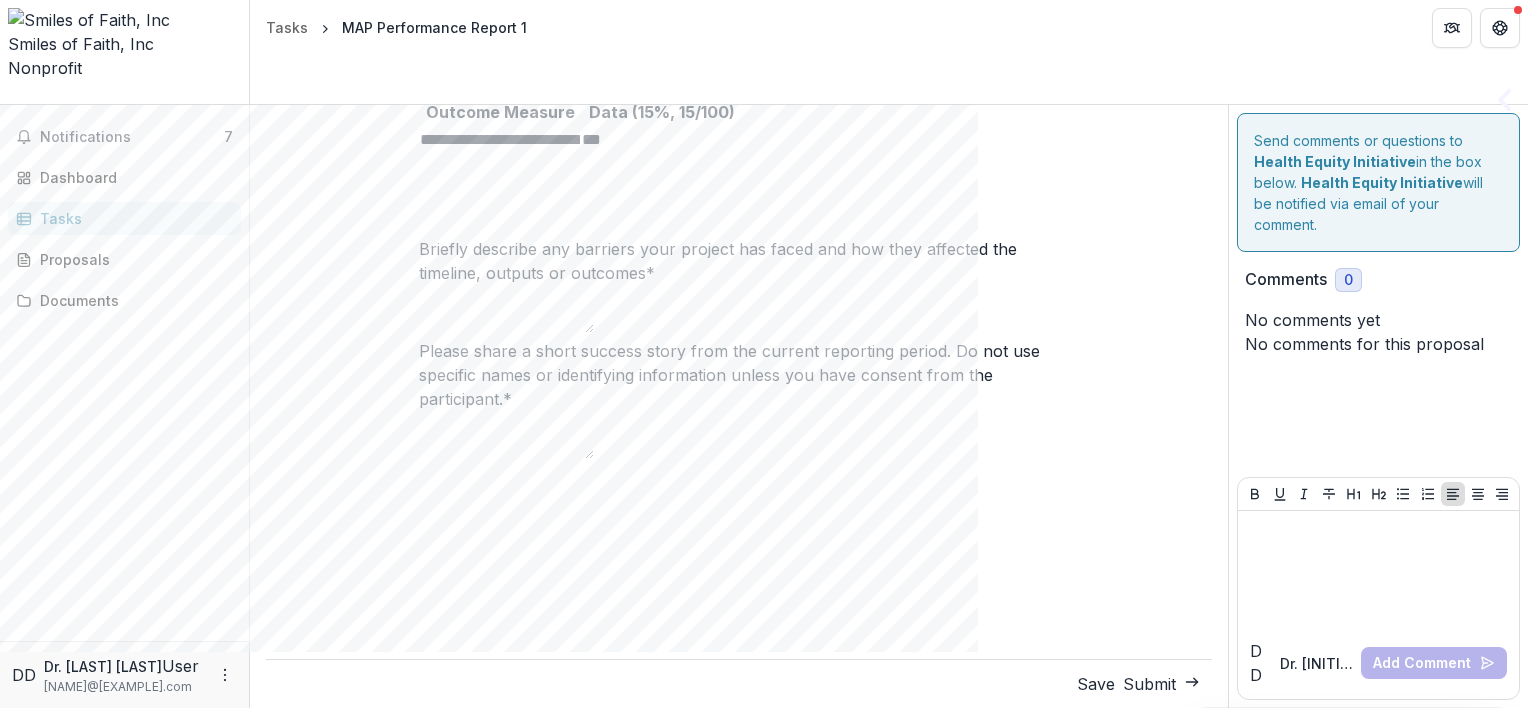 type on "***" 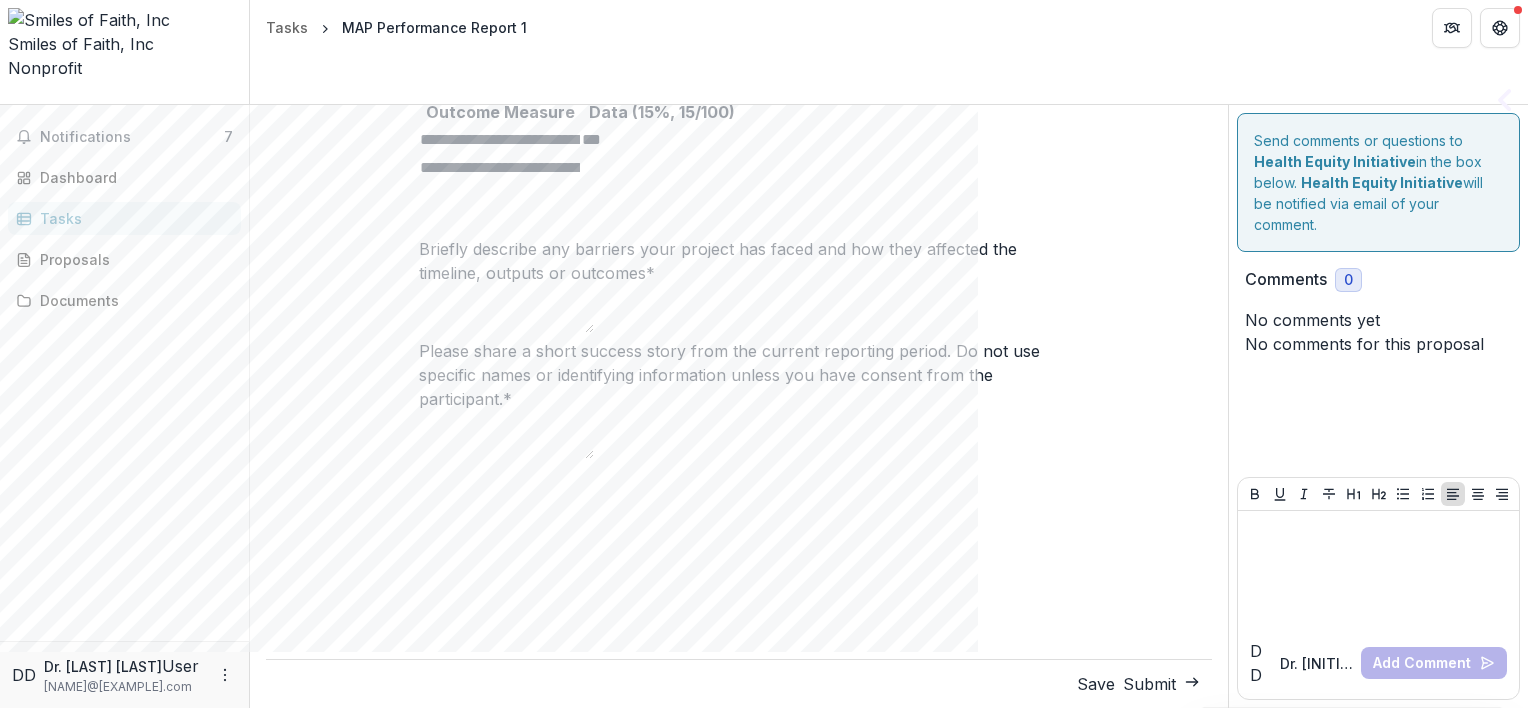 type on "**********" 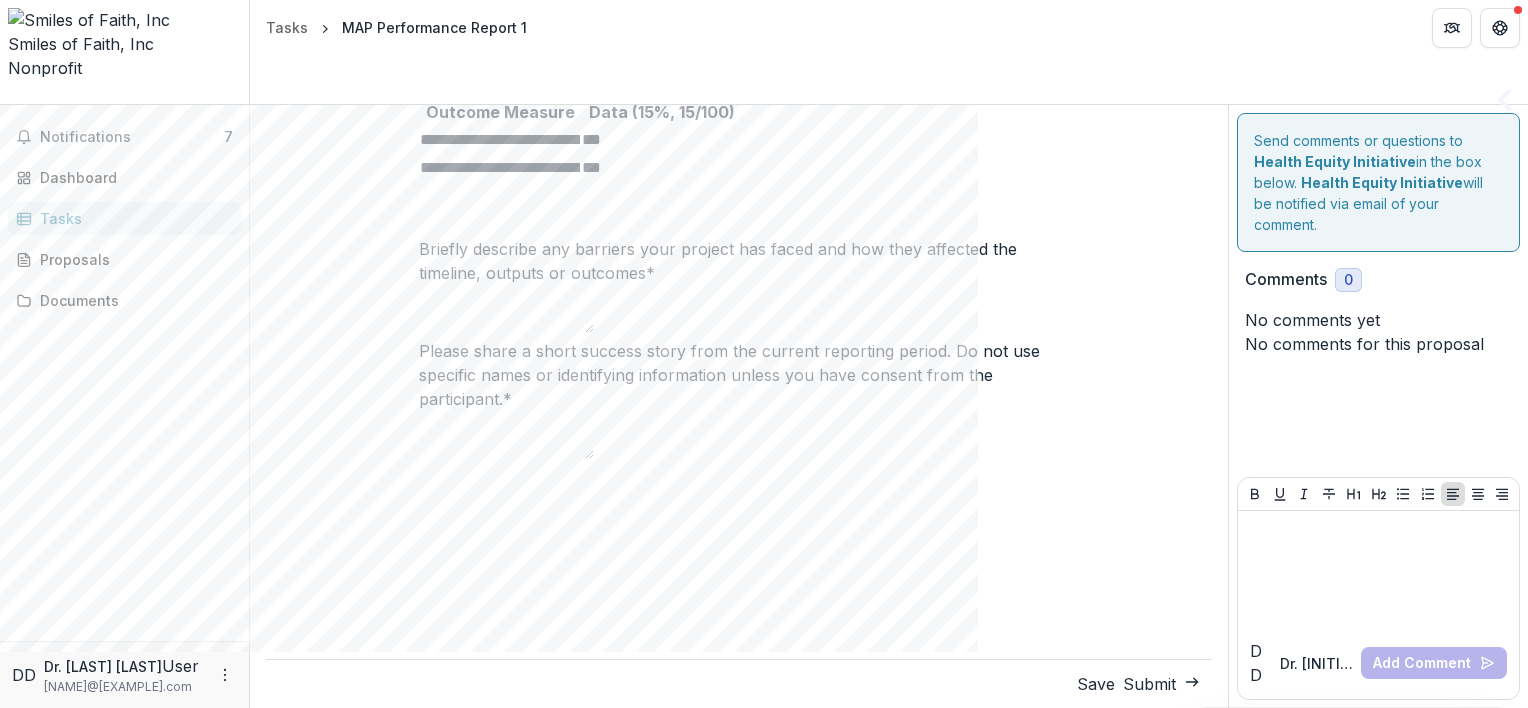 type on "***" 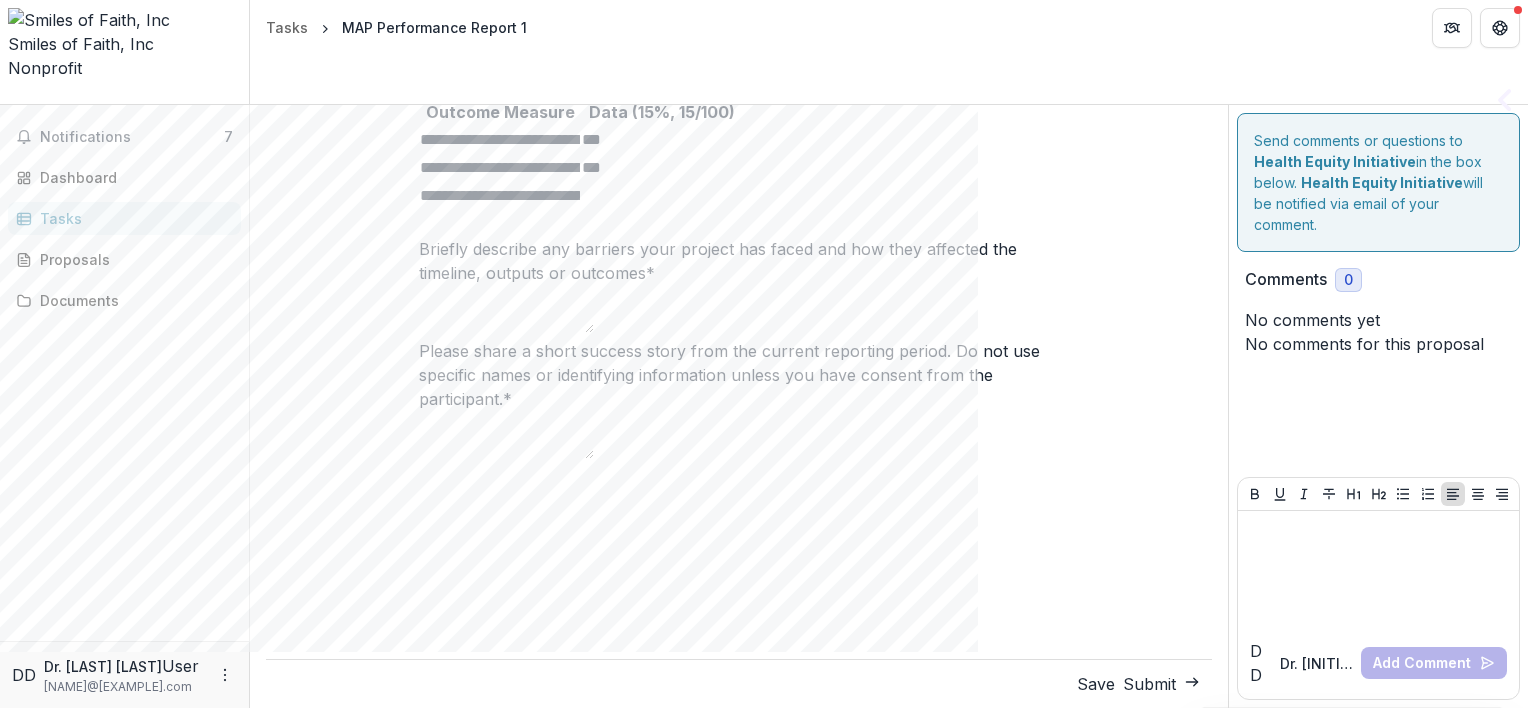 type on "**********" 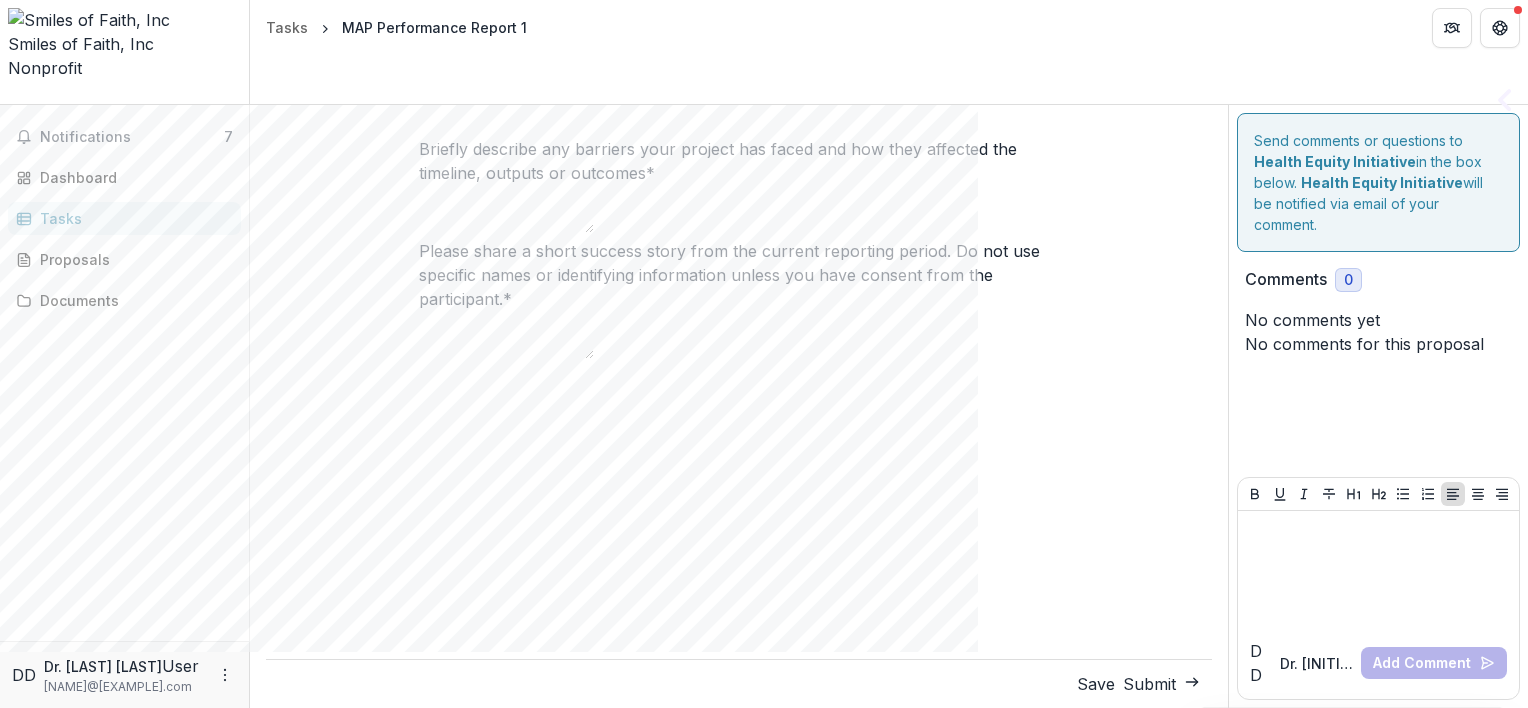 scroll, scrollTop: 1500, scrollLeft: 0, axis: vertical 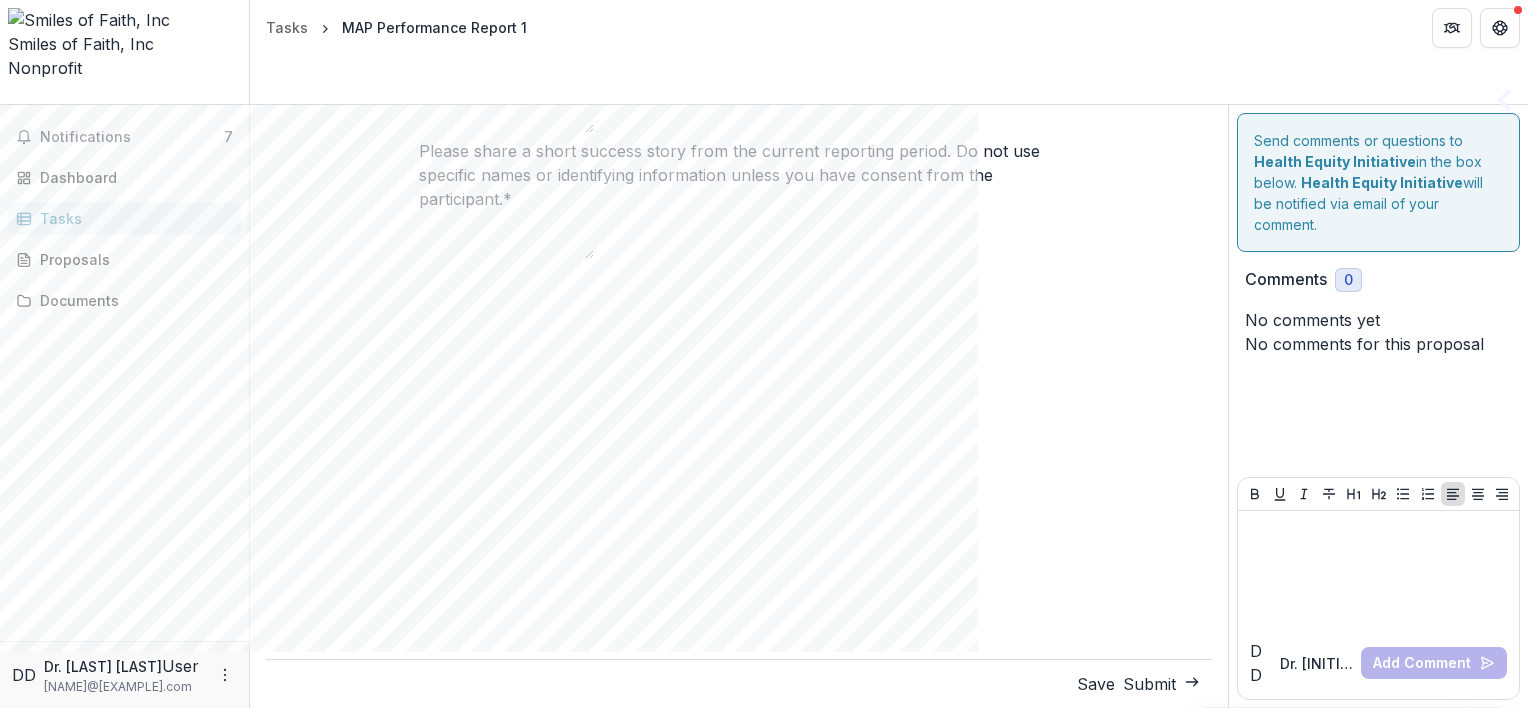 type on "***" 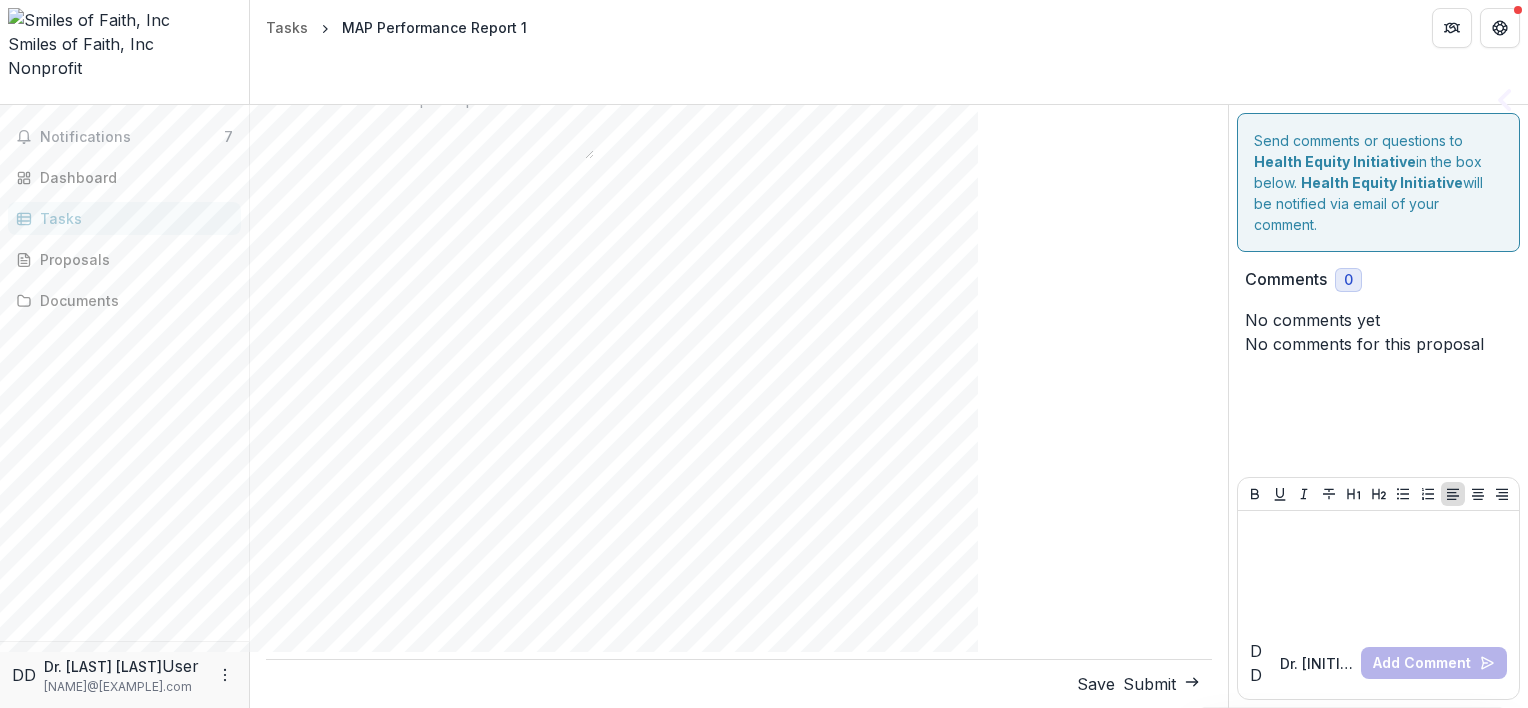 scroll, scrollTop: 1700, scrollLeft: 0, axis: vertical 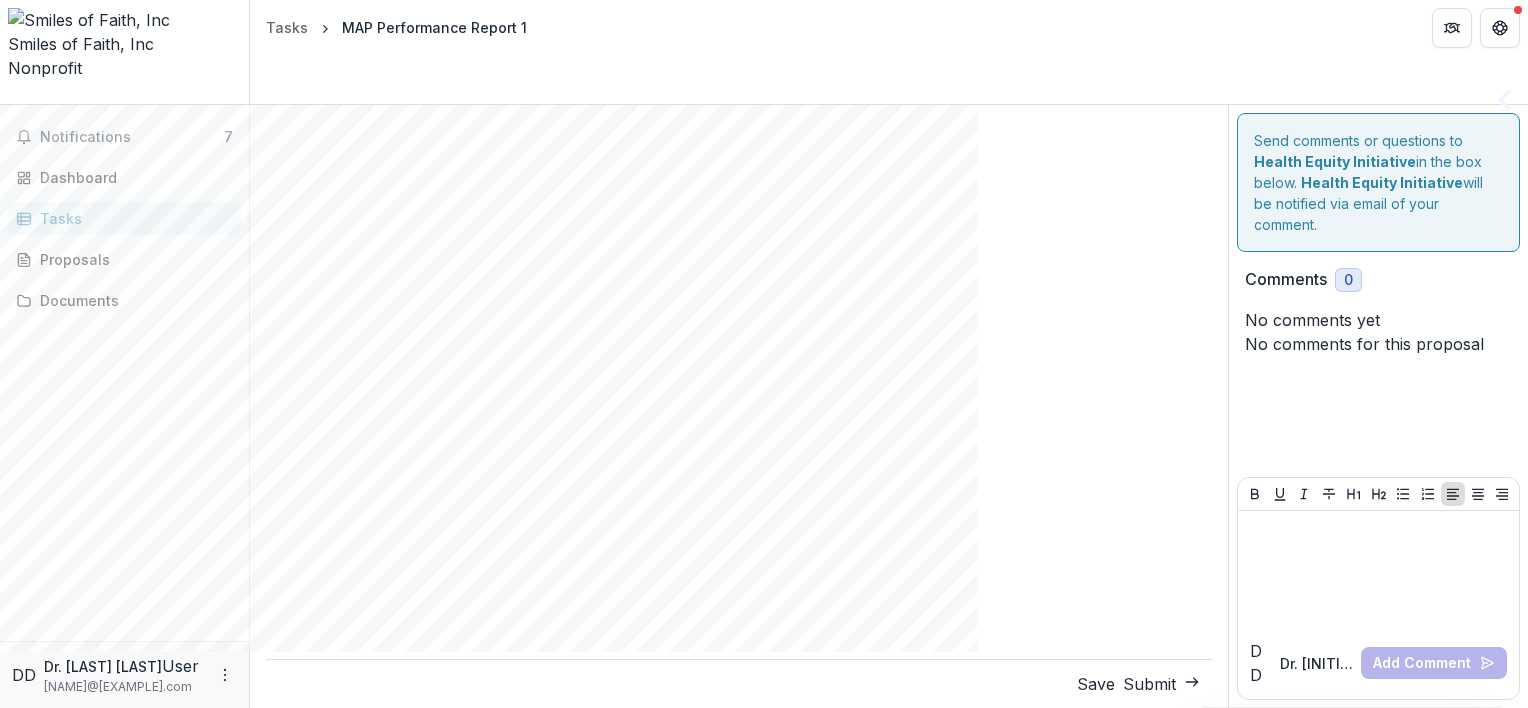 click on "Briefly describe any barriers your project has faced and how they affected the timeline, outputs or outcomes *" at bounding box center [506, -110] 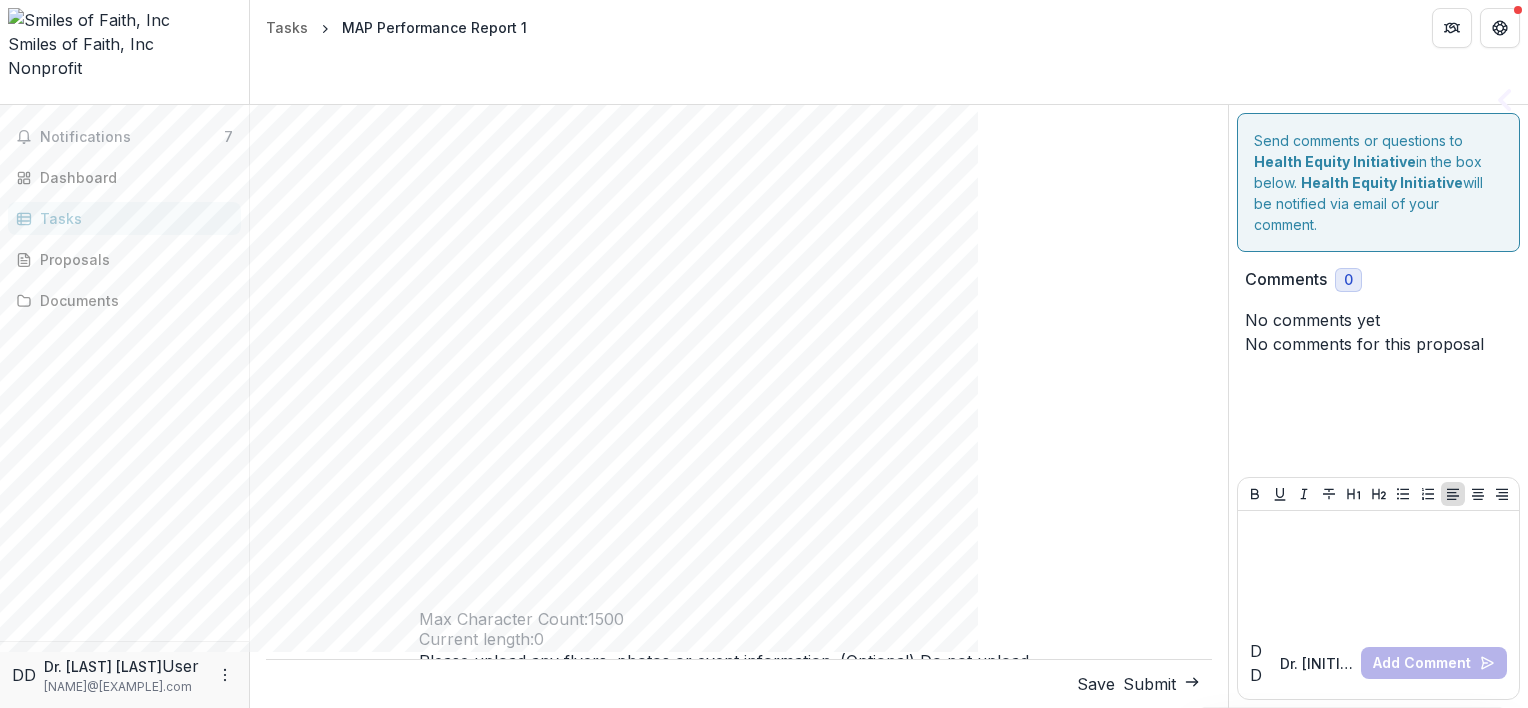 scroll, scrollTop: 1719, scrollLeft: 0, axis: vertical 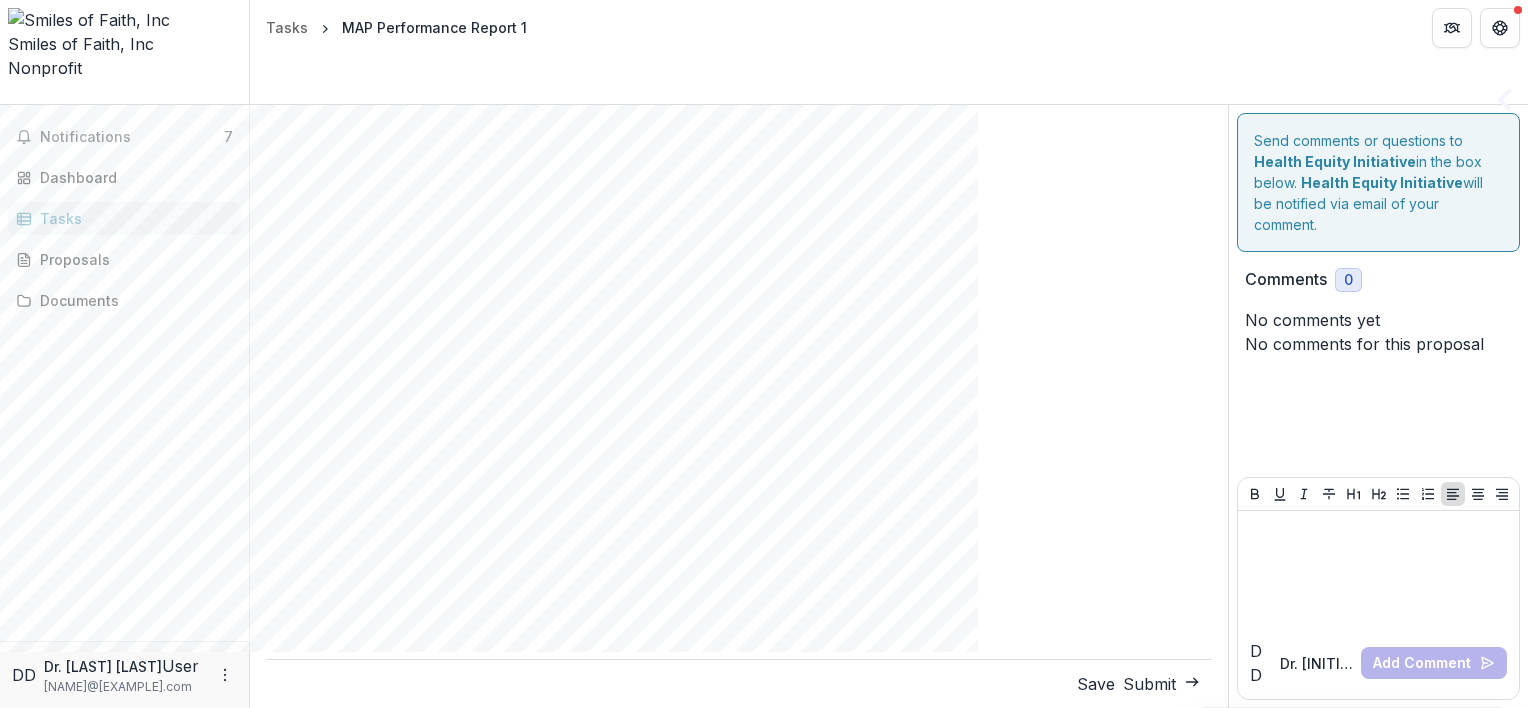 click on "Briefly describe any barriers your project has faced and how they affected the timeline, outputs or outcomes *" at bounding box center [506, -110] 